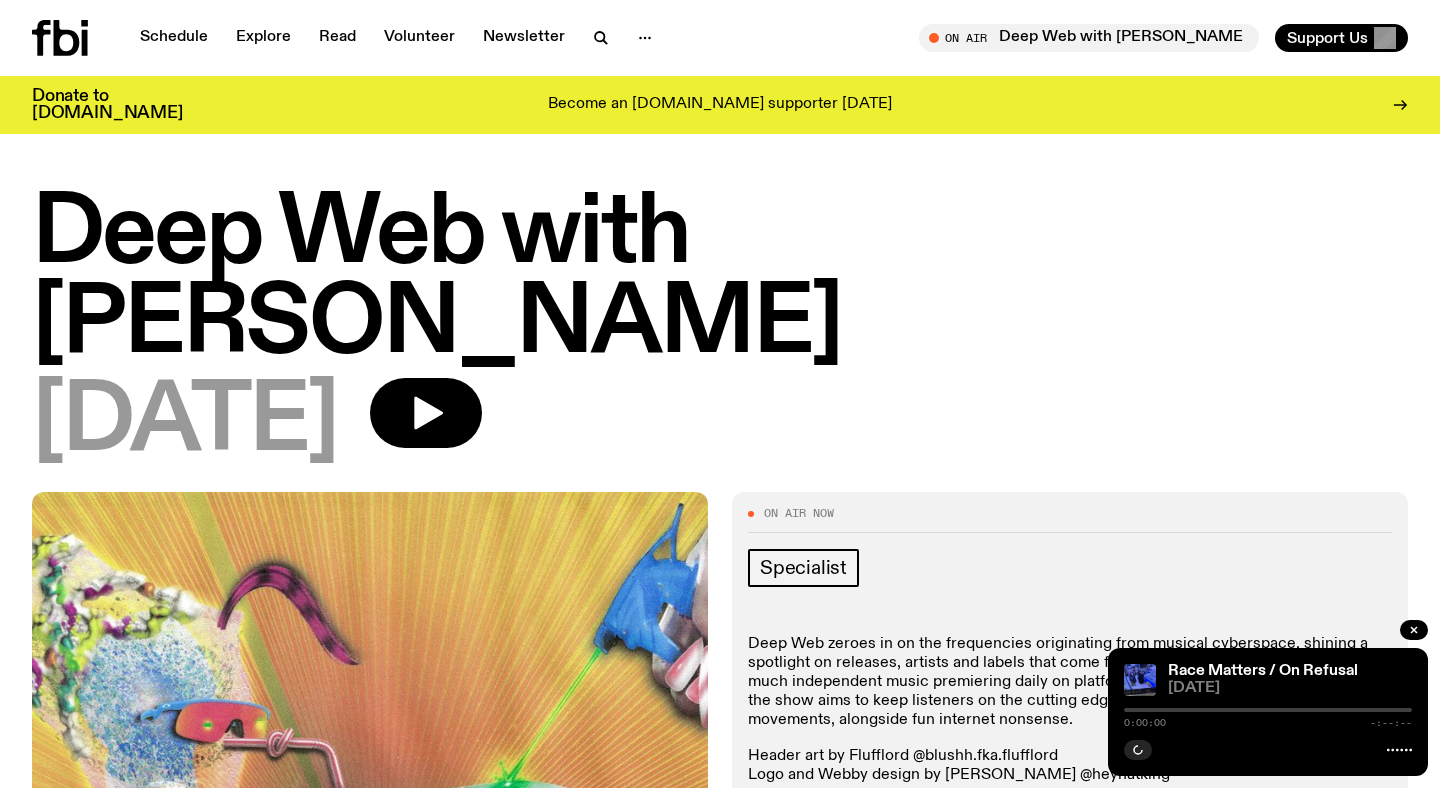 scroll, scrollTop: 0, scrollLeft: 0, axis: both 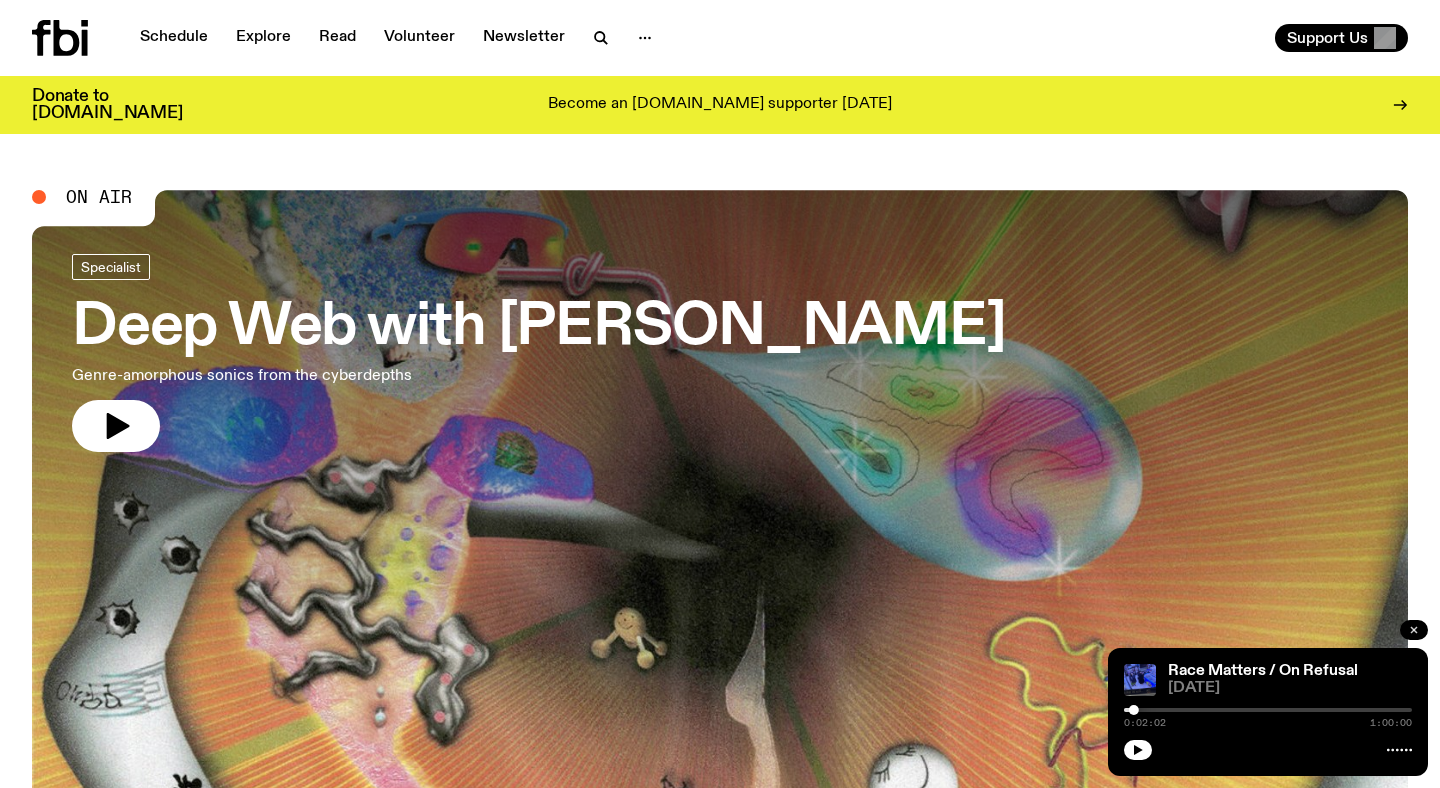 click 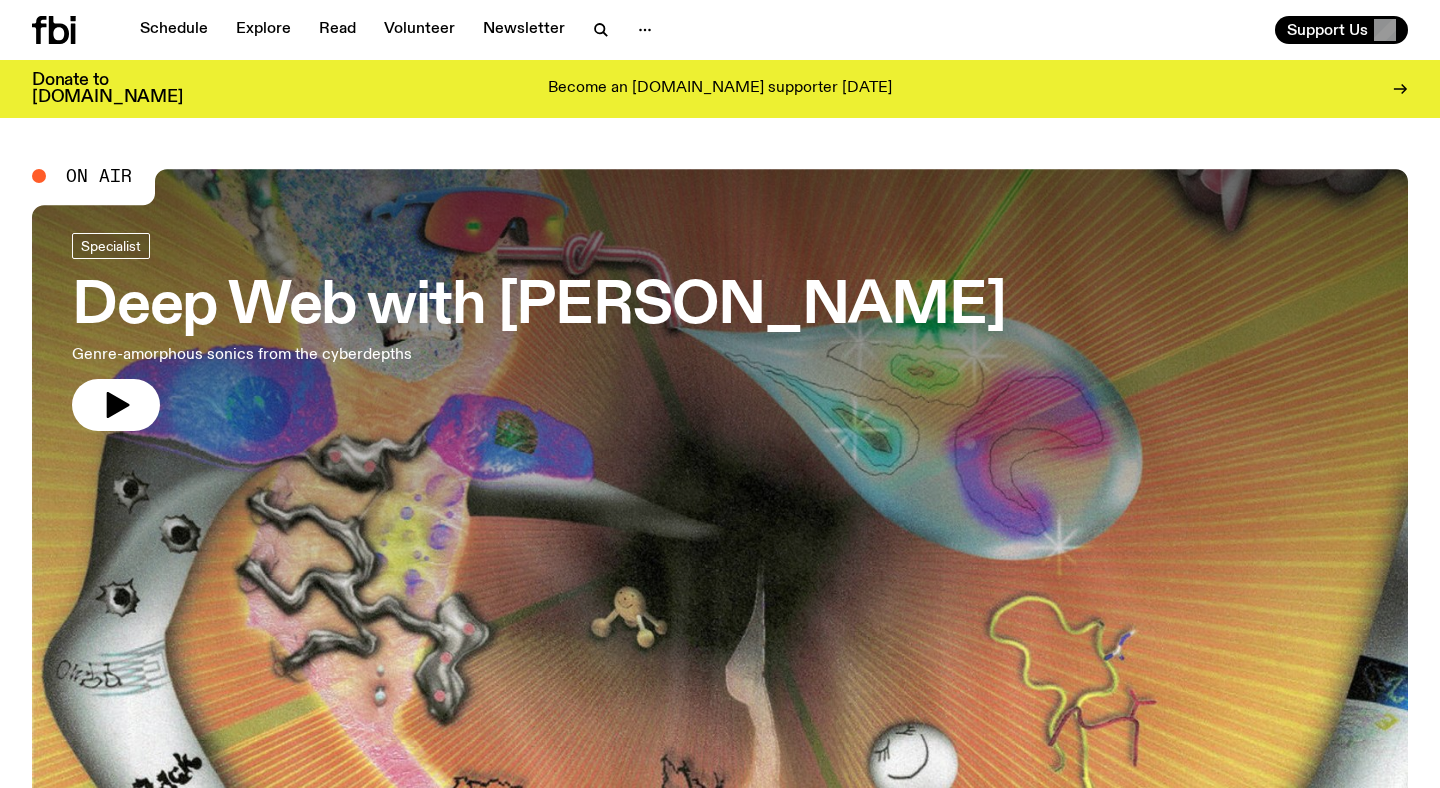 scroll, scrollTop: 0, scrollLeft: 0, axis: both 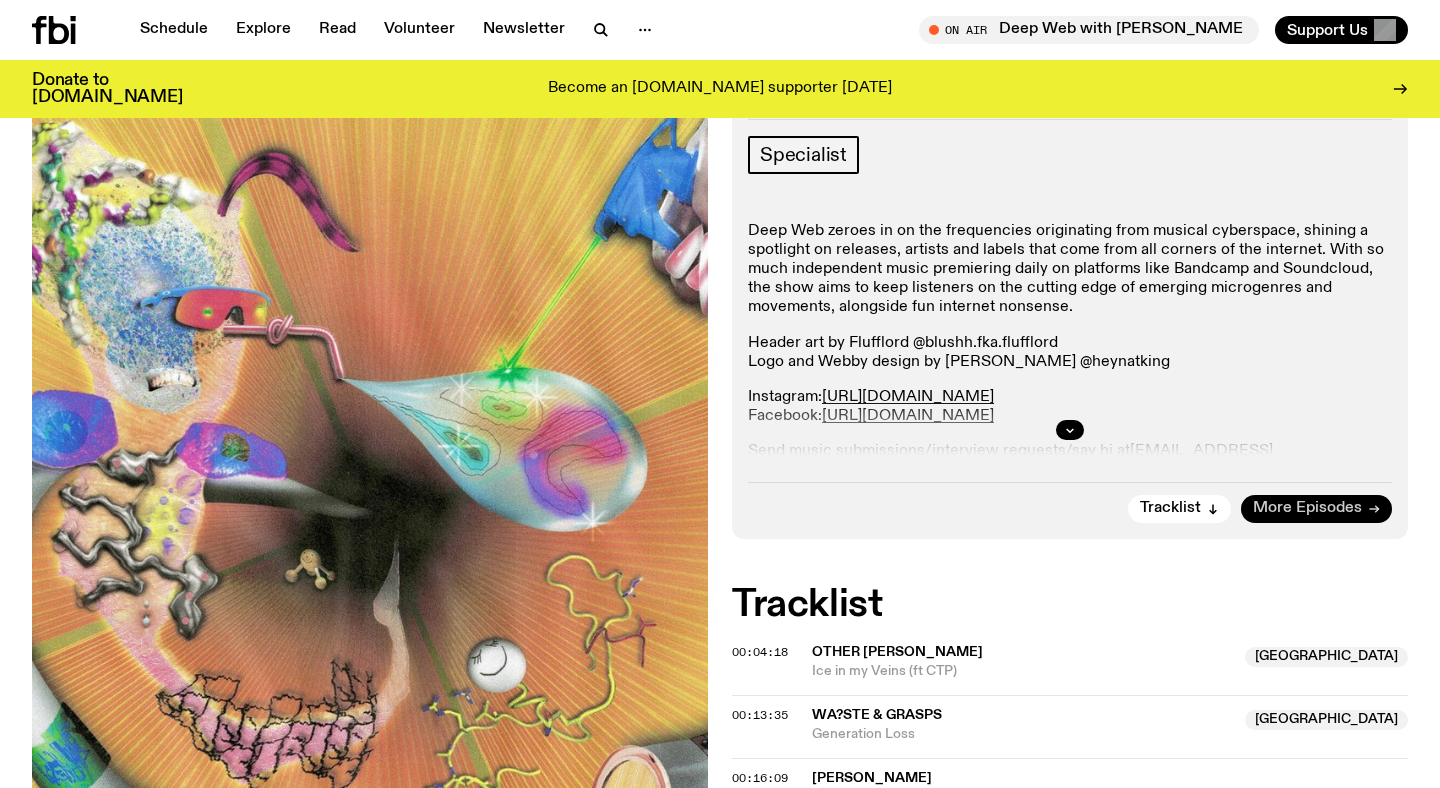 click on "More Episodes" at bounding box center [1316, 509] 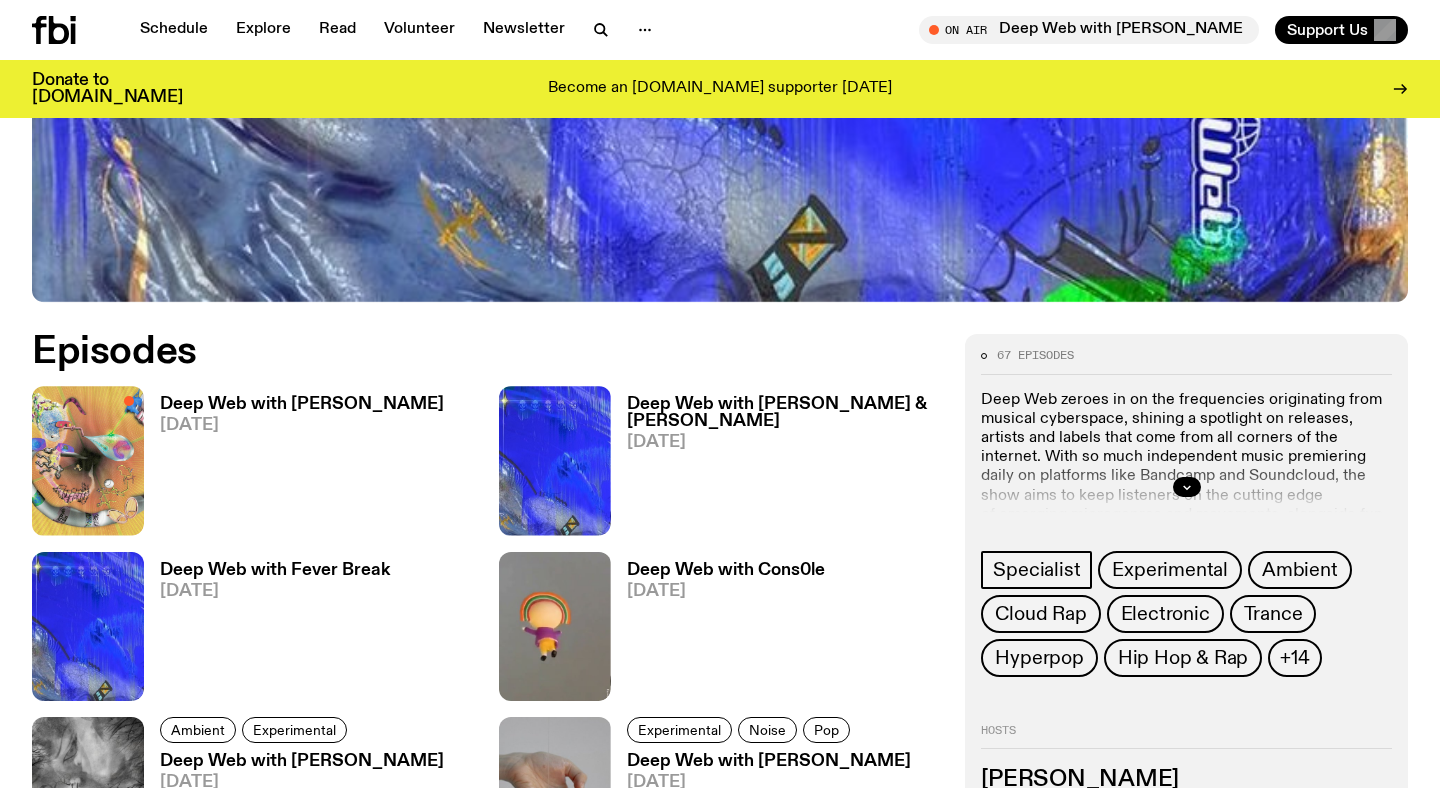 scroll, scrollTop: 754, scrollLeft: 0, axis: vertical 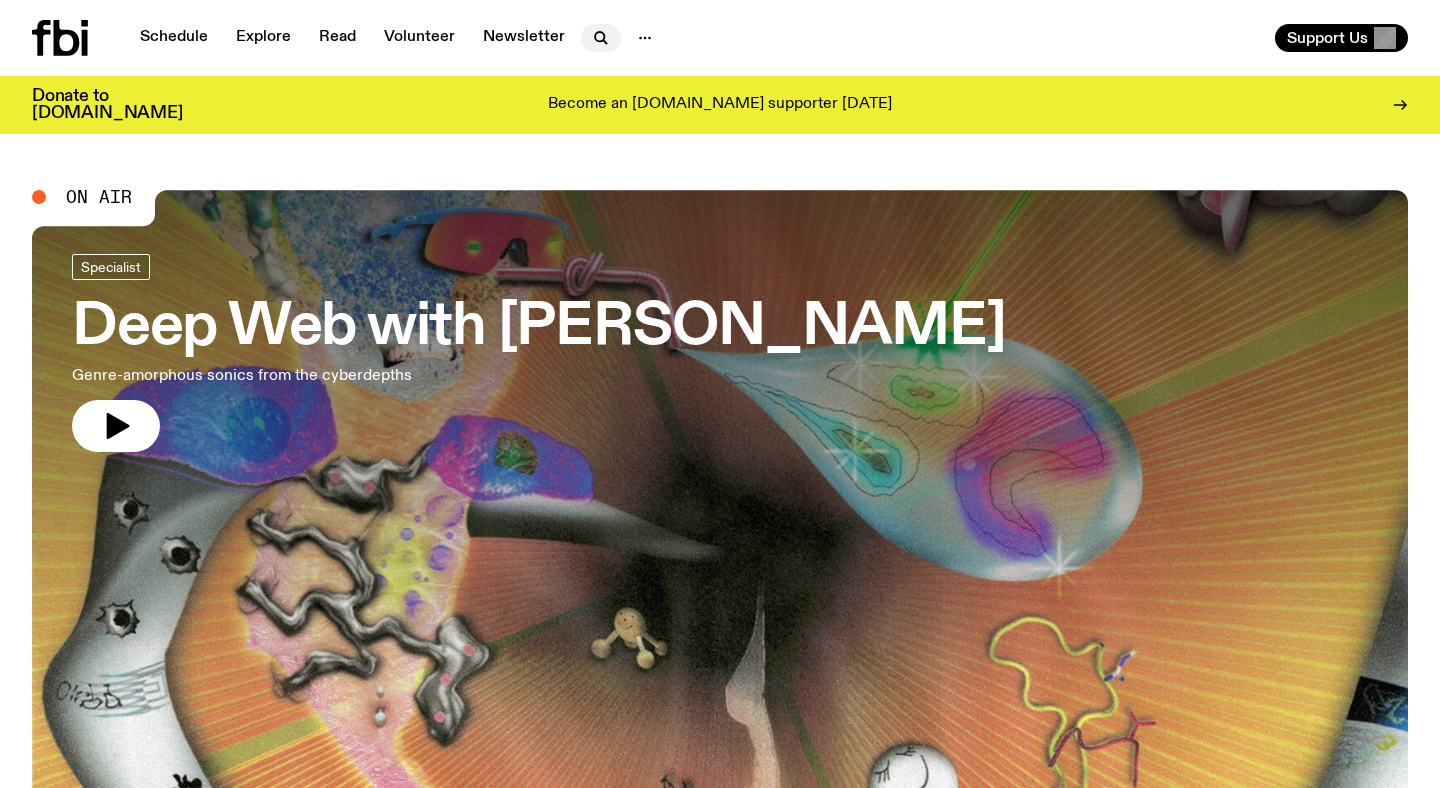 click 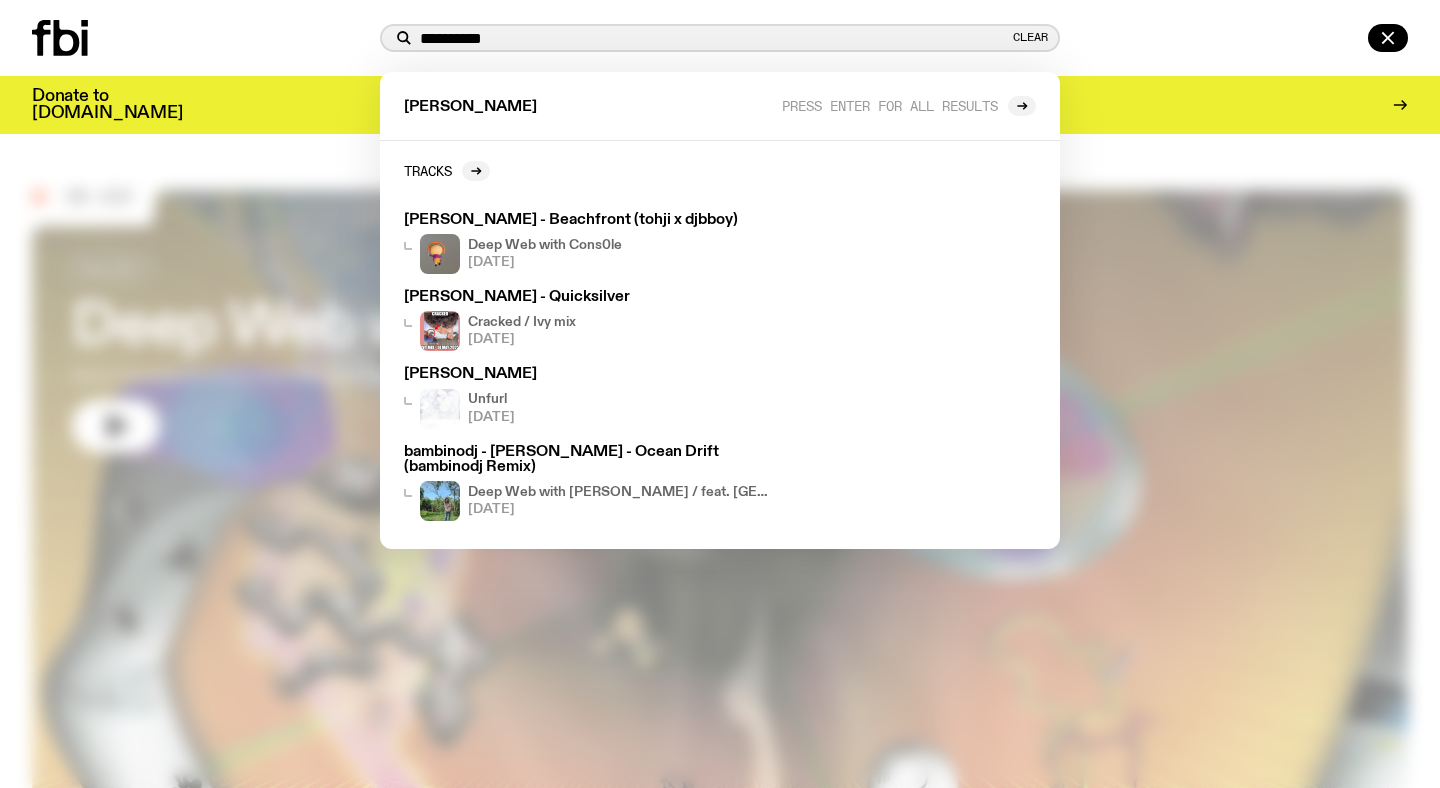 type on "**********" 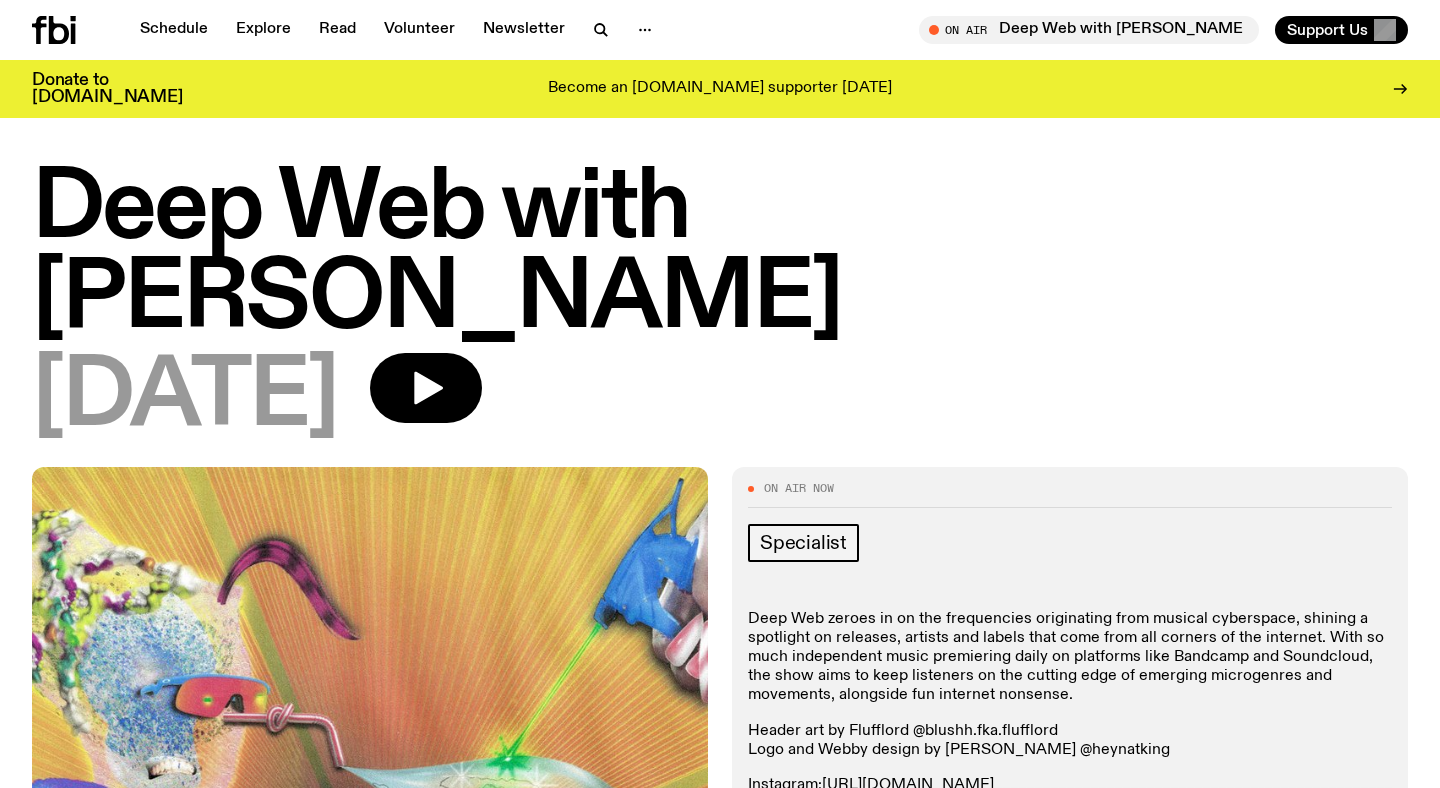 scroll, scrollTop: 204, scrollLeft: 0, axis: vertical 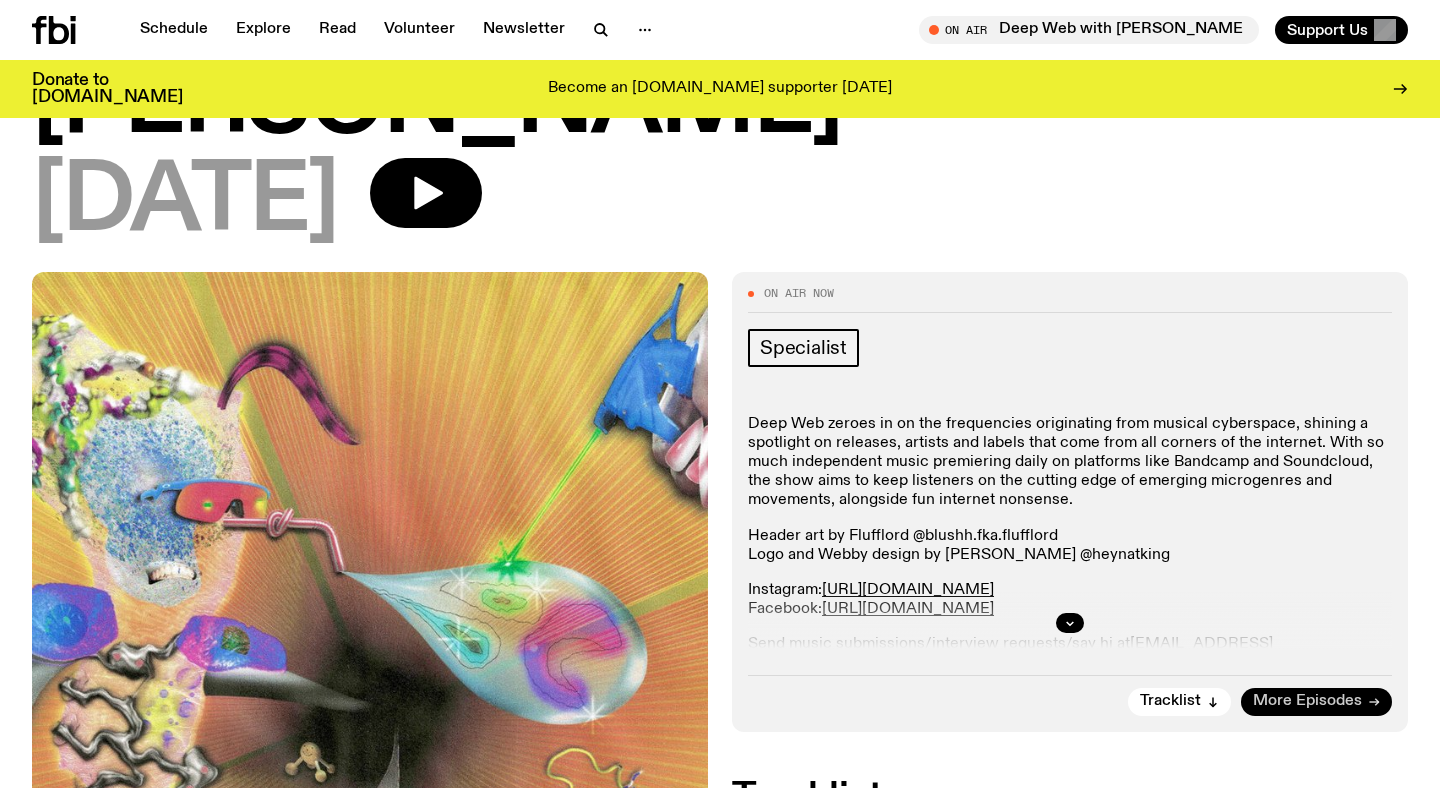 click on "More Episodes" at bounding box center [1307, 701] 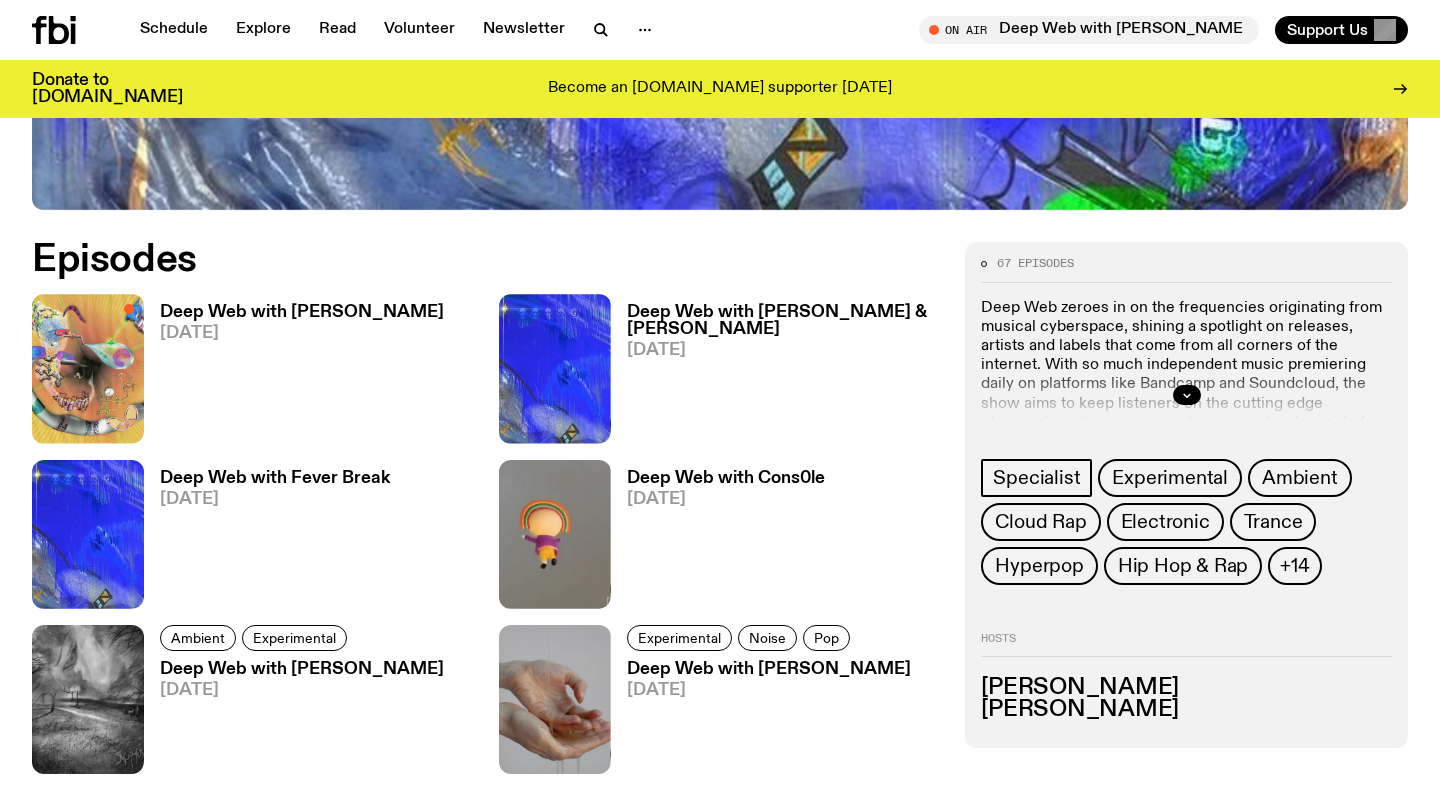scroll, scrollTop: 889, scrollLeft: 0, axis: vertical 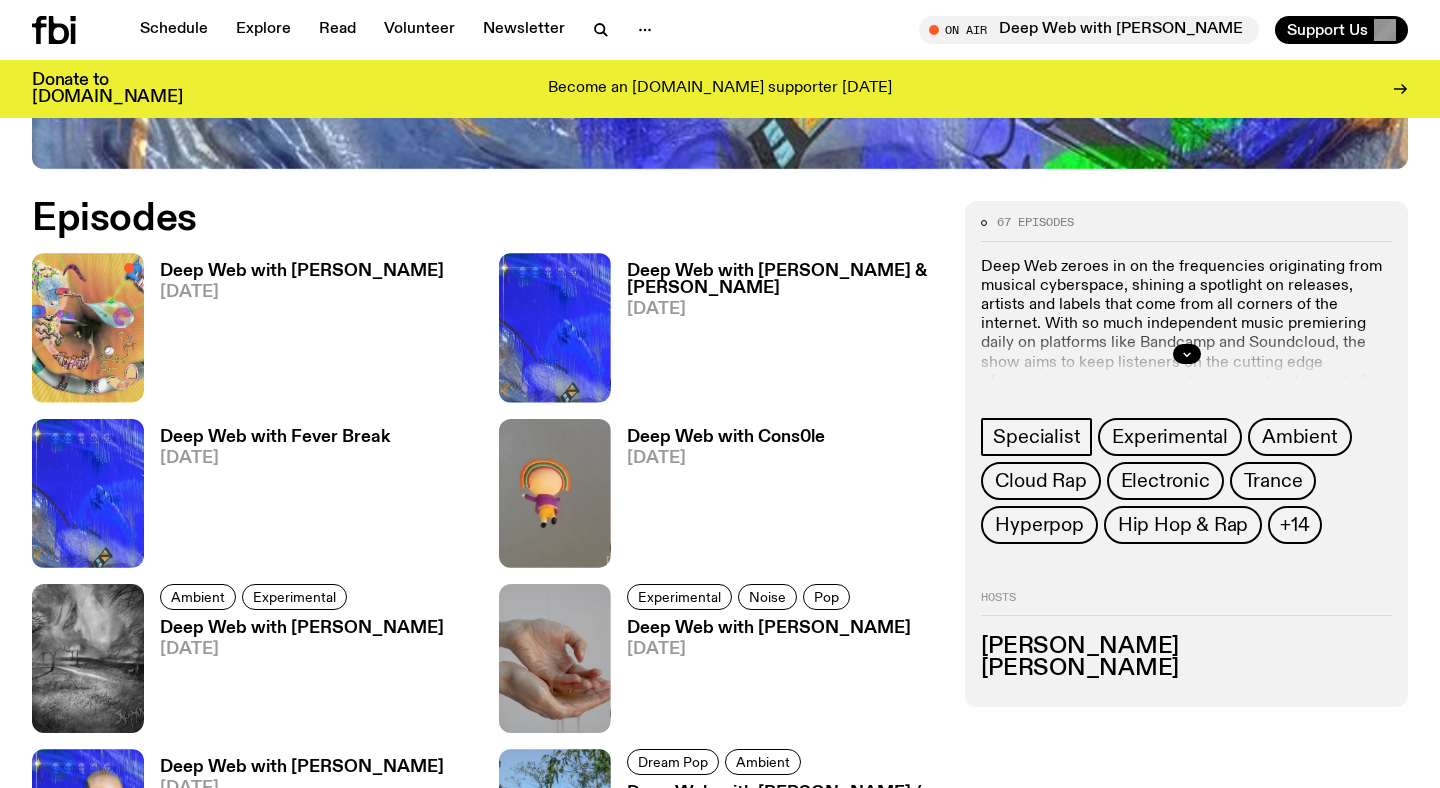 click on "Deep Web  with Taklimakan & Jebbi" at bounding box center [784, 280] 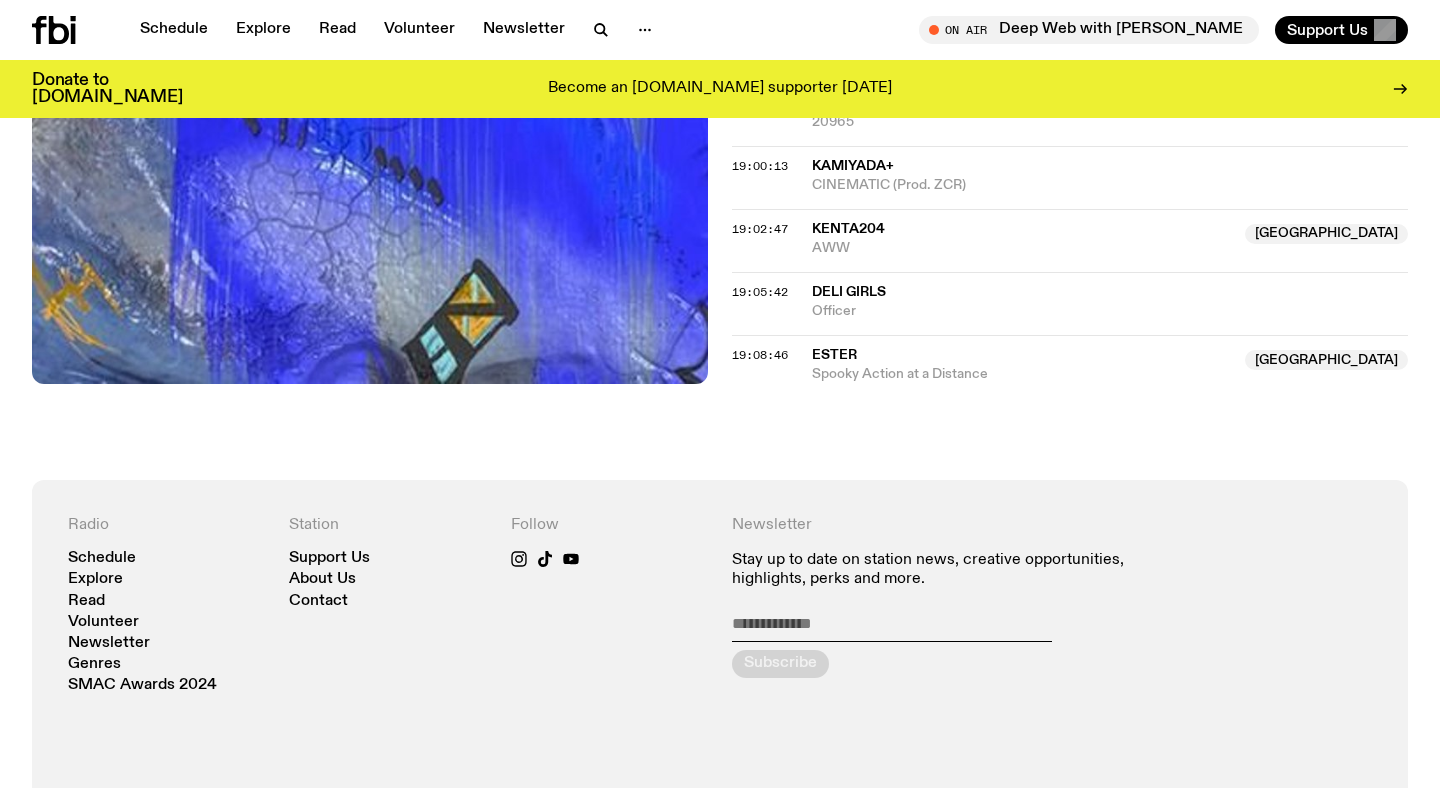scroll, scrollTop: 2314, scrollLeft: 0, axis: vertical 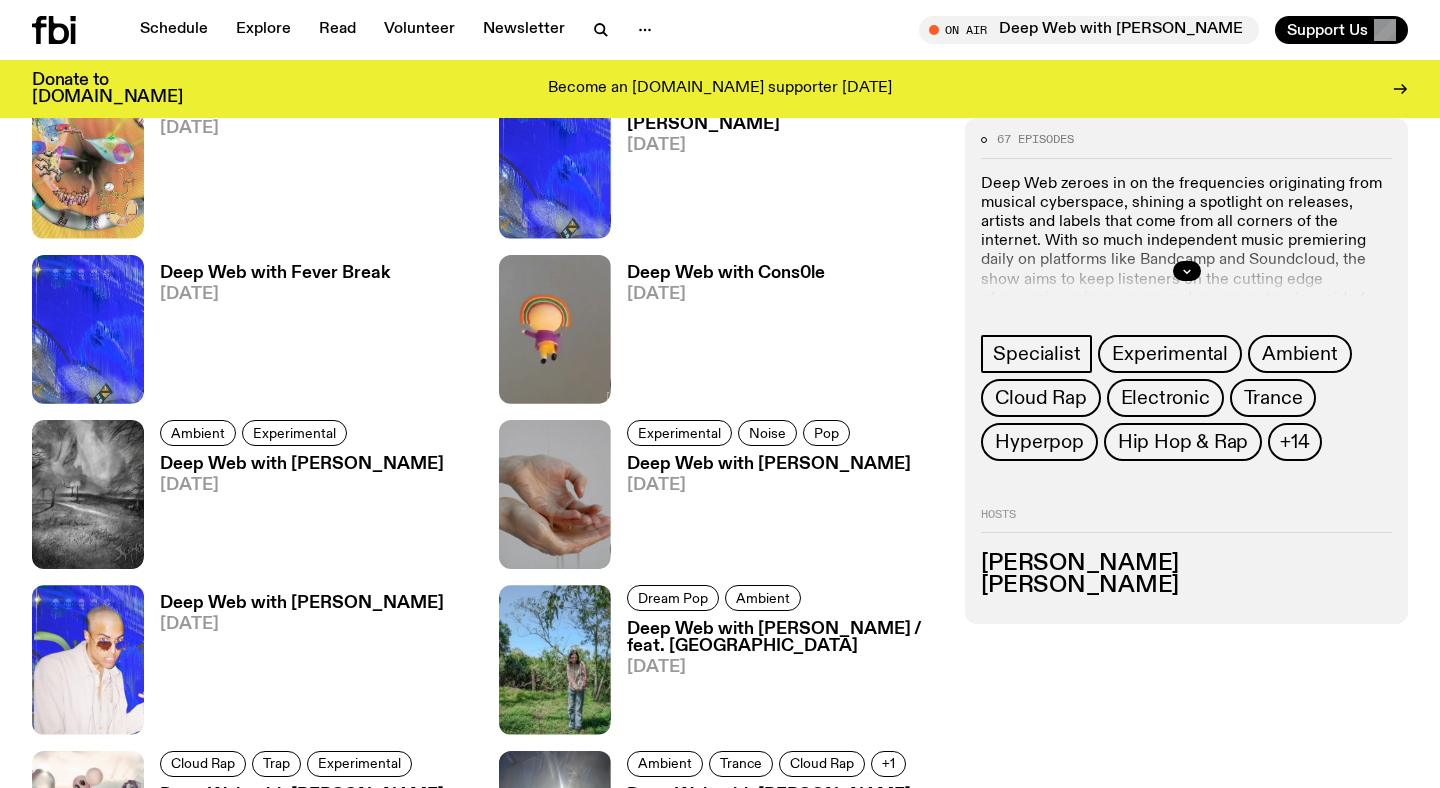 click on "Deep Web with [PERSON_NAME]" at bounding box center (302, 464) 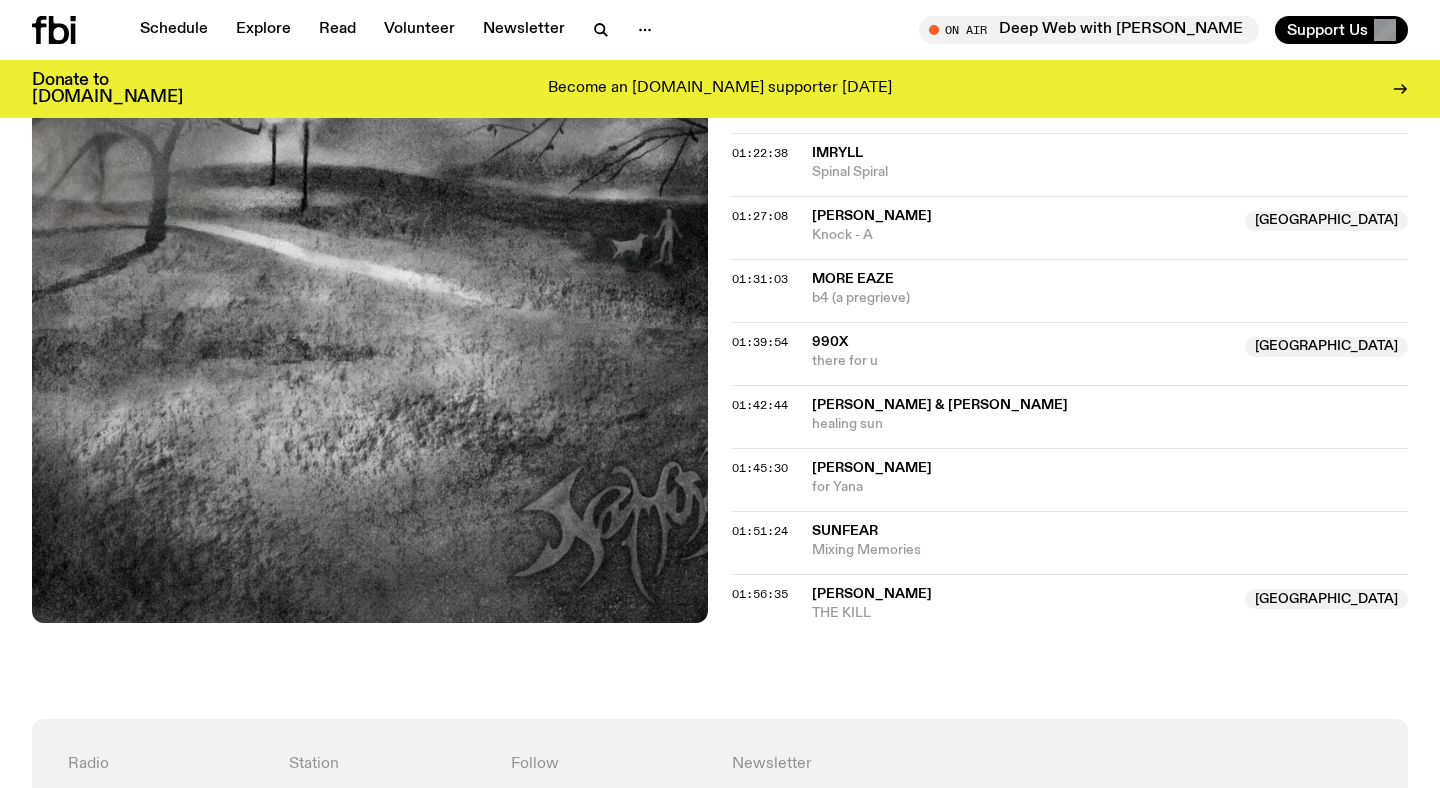 scroll, scrollTop: 2250, scrollLeft: 0, axis: vertical 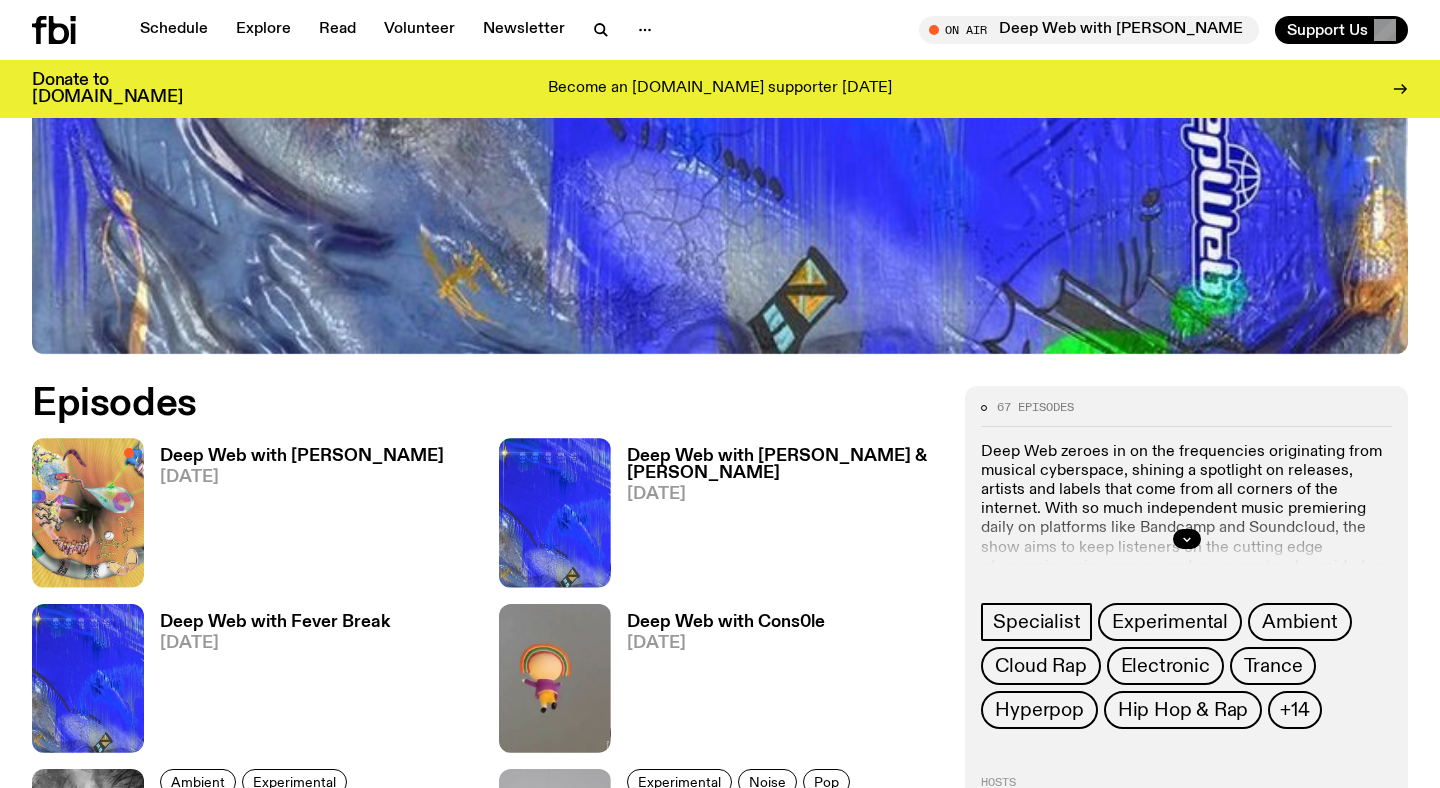 click on "Deep Web with [PERSON_NAME]" at bounding box center (302, 456) 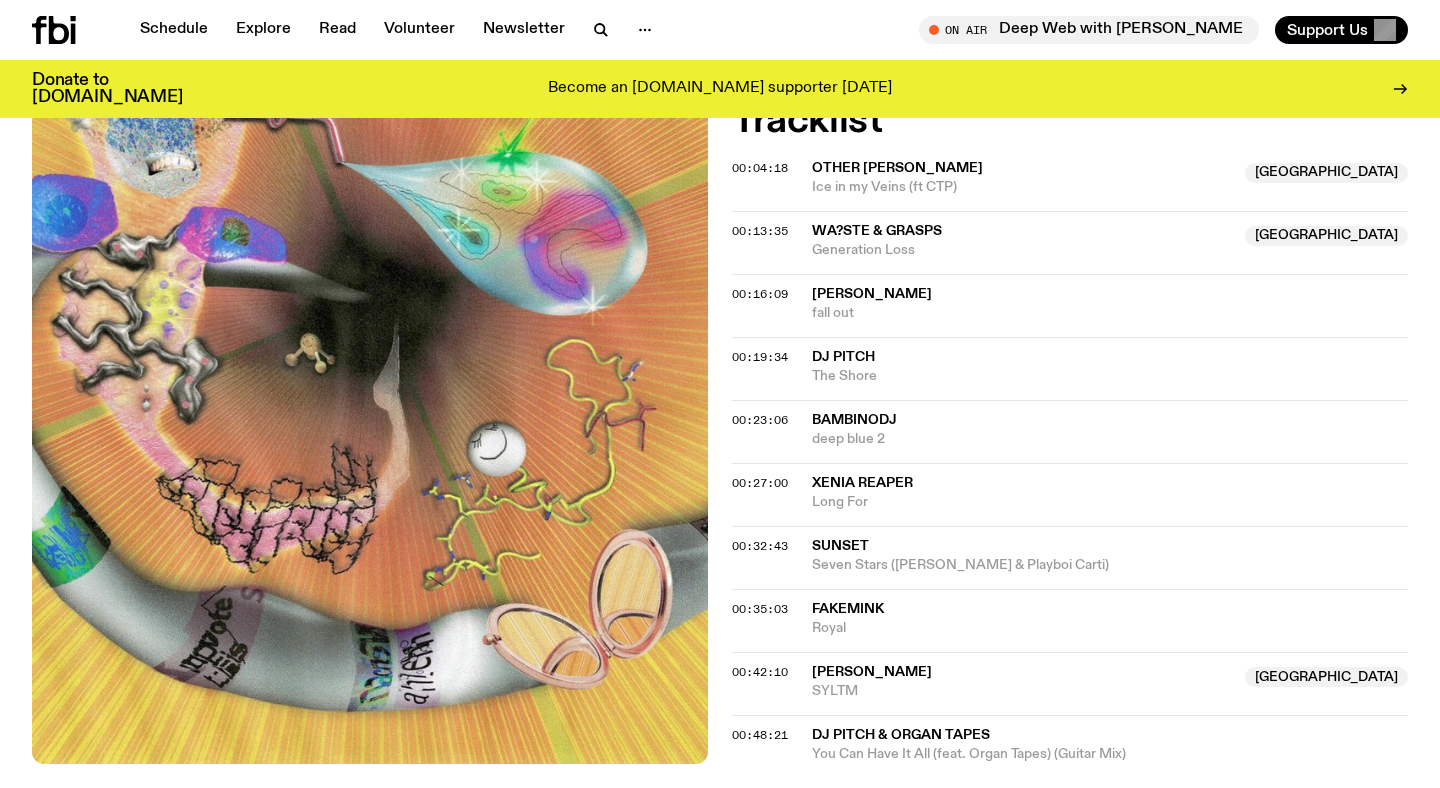 scroll, scrollTop: 899, scrollLeft: 0, axis: vertical 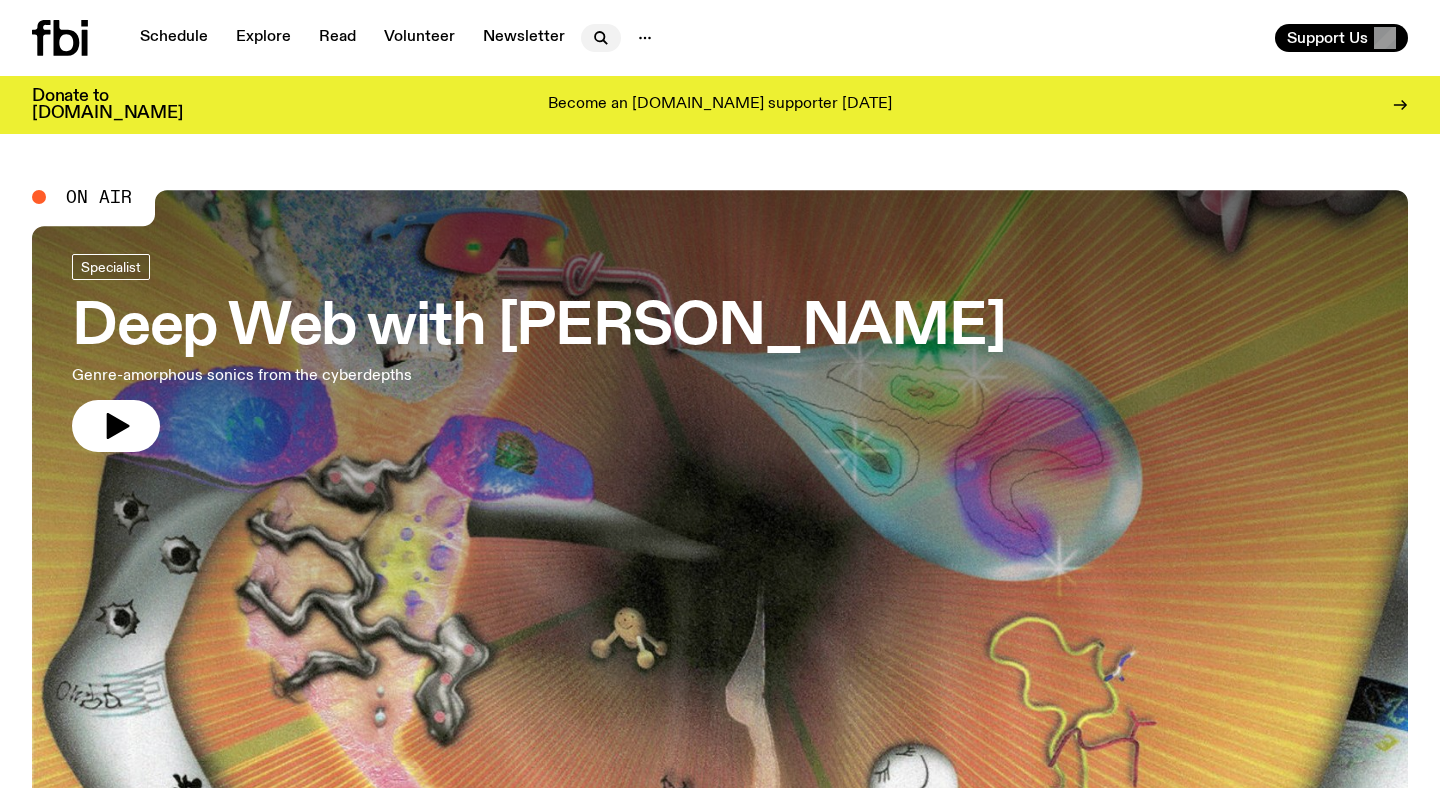 click at bounding box center (601, 38) 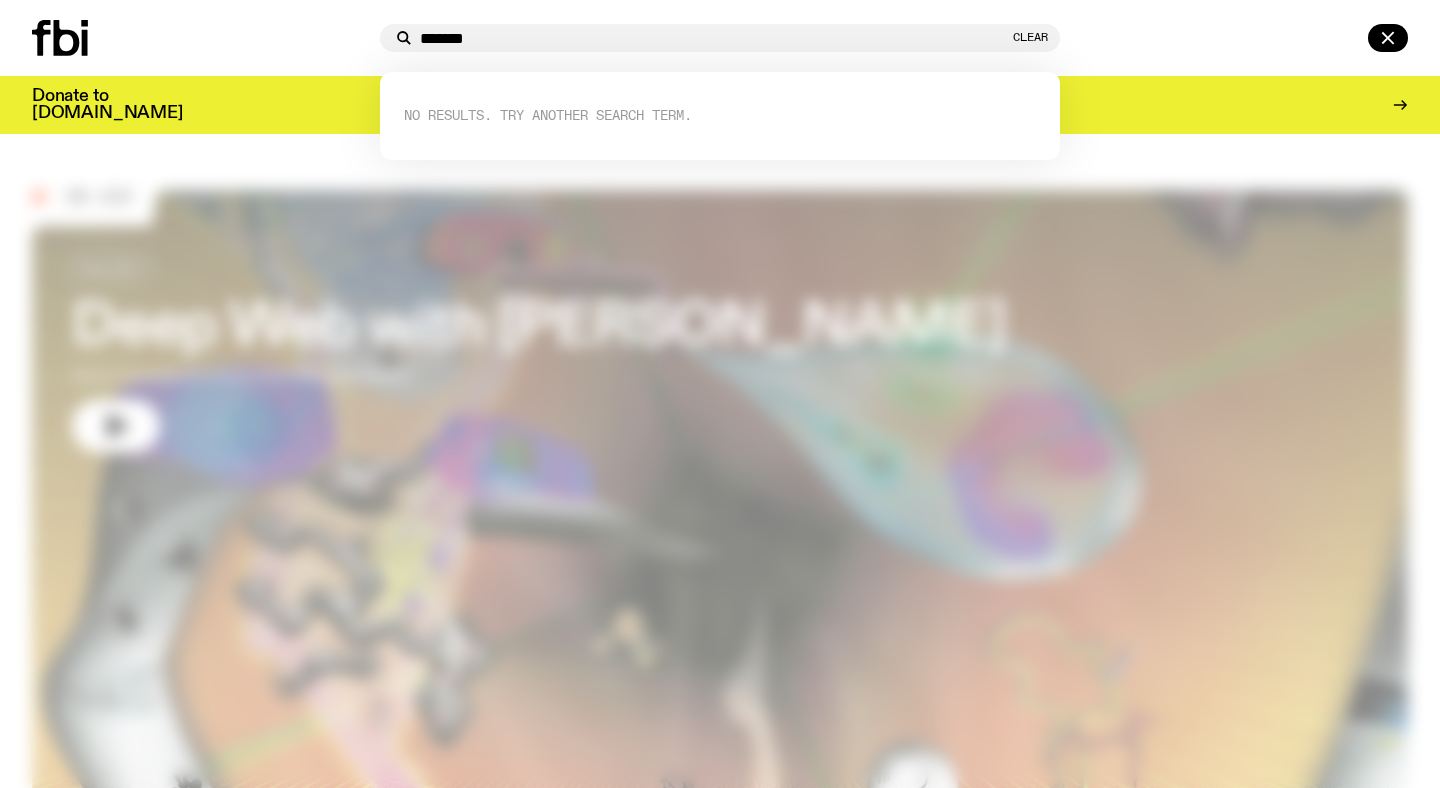 type on "*******" 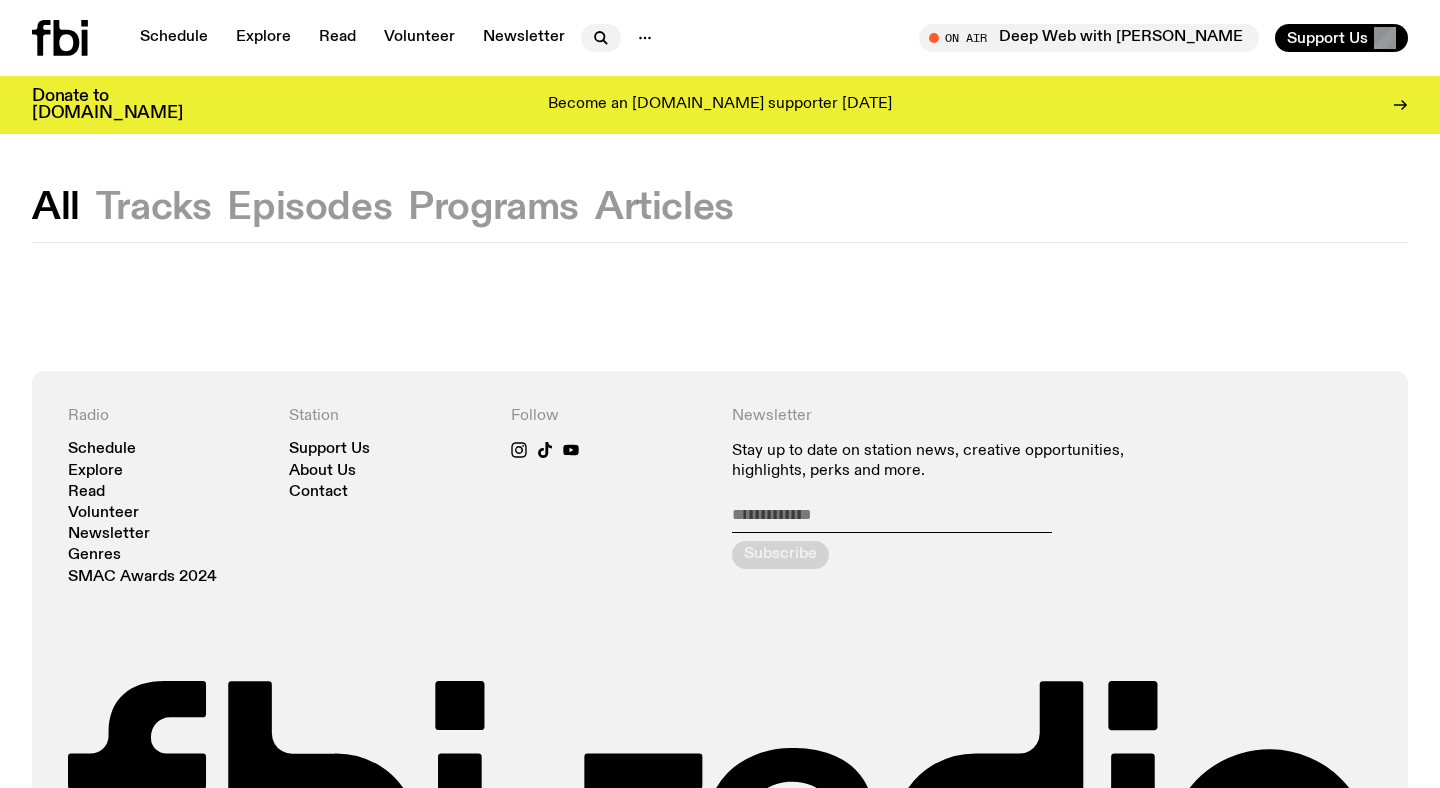 click 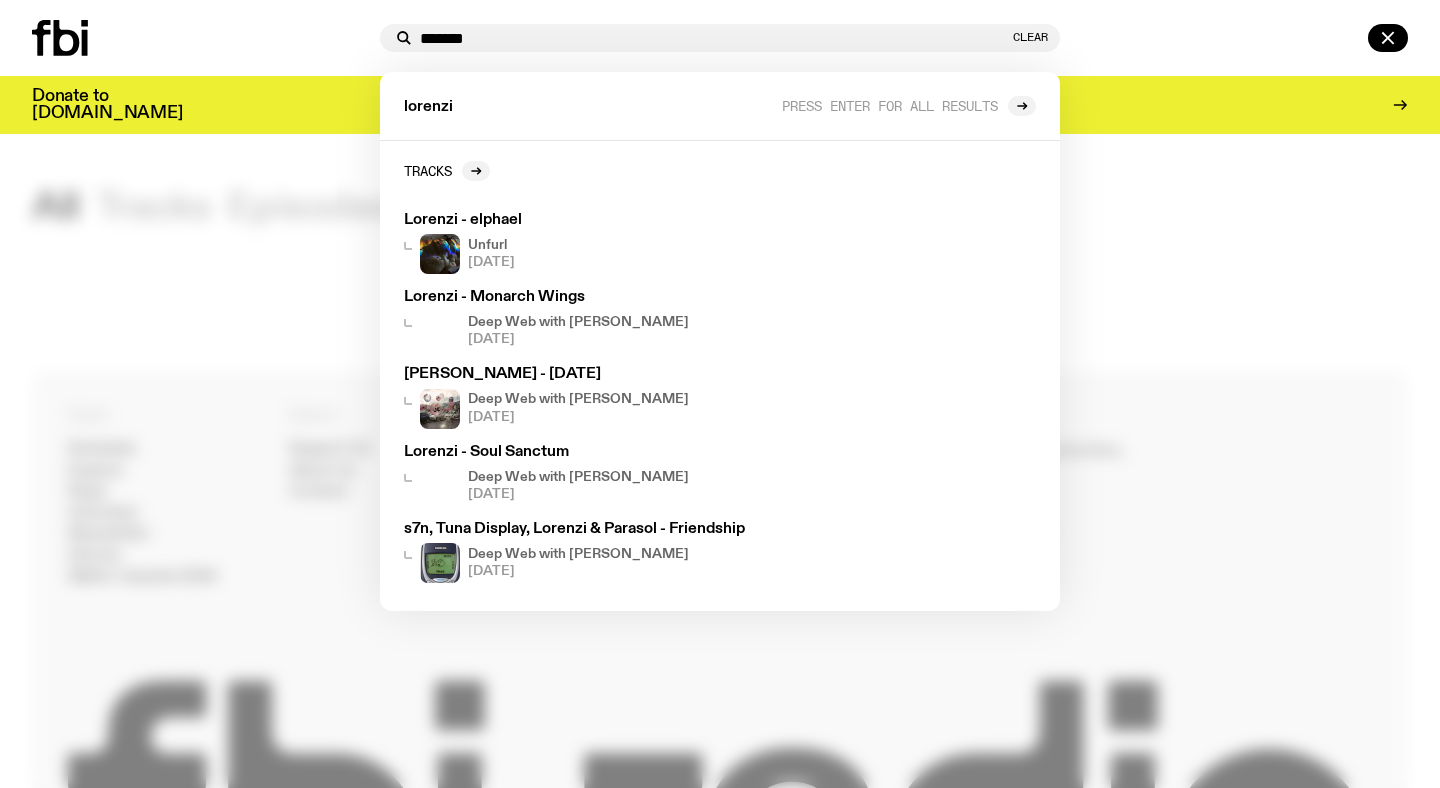 type on "*******" 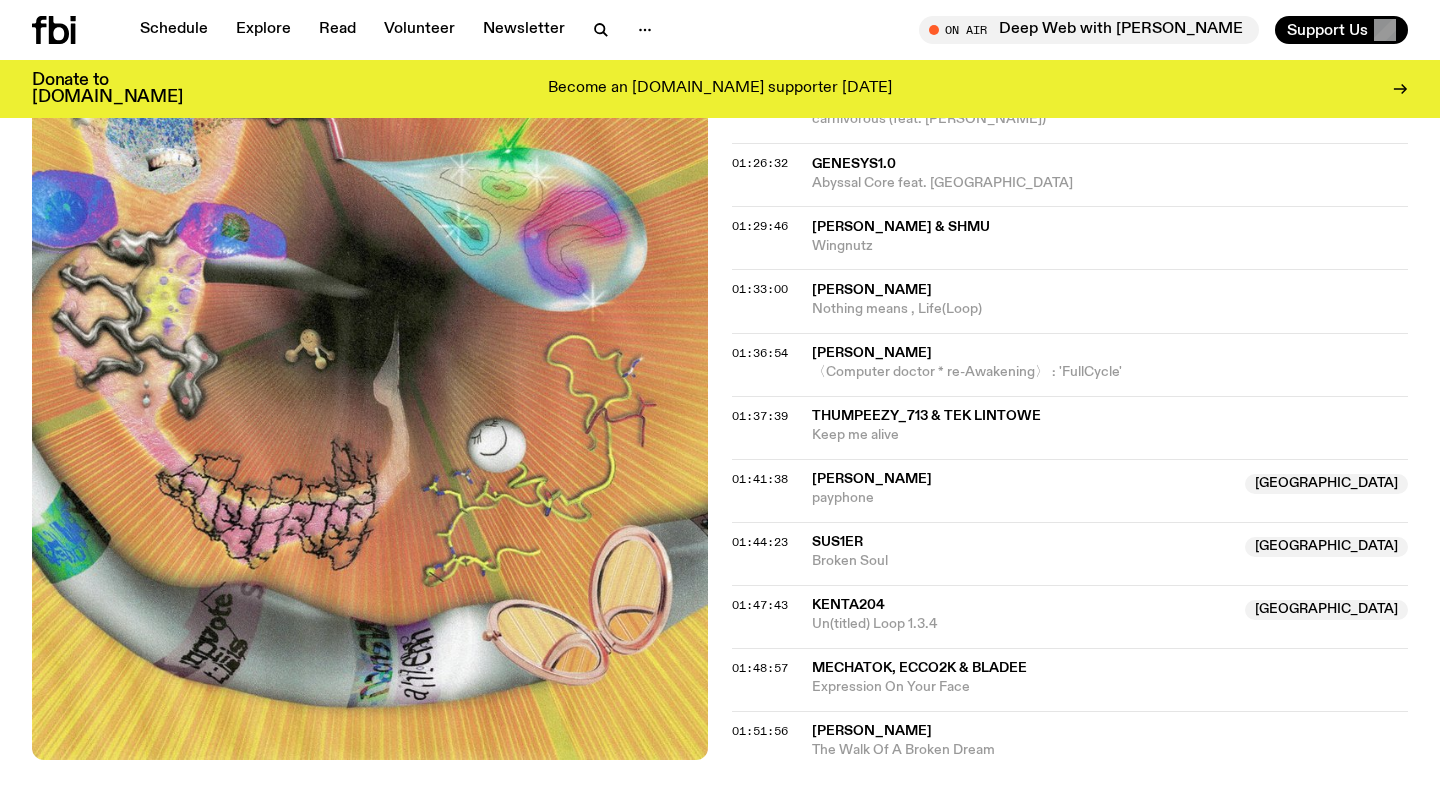 scroll, scrollTop: 2037, scrollLeft: 0, axis: vertical 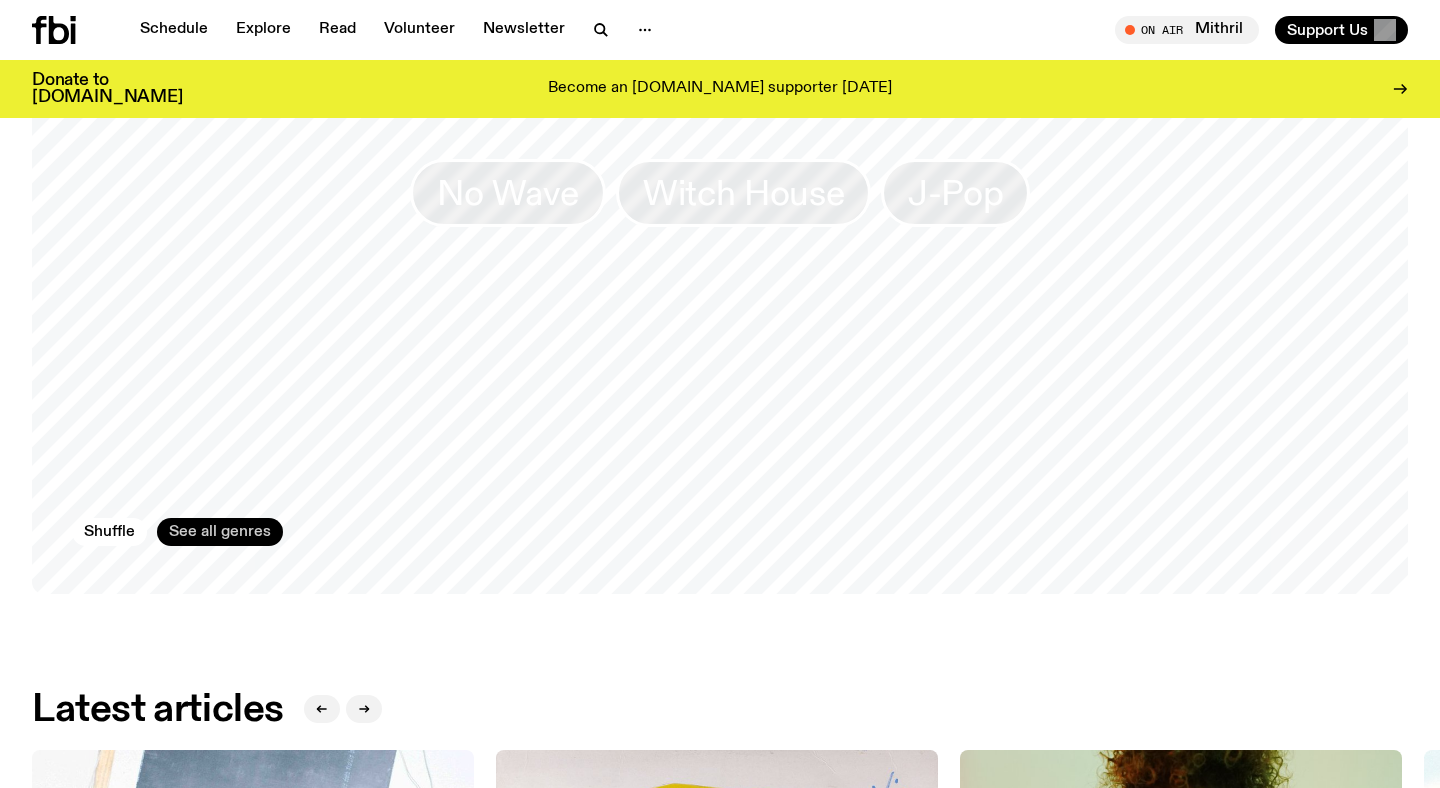 click on "See all genres" at bounding box center (220, 532) 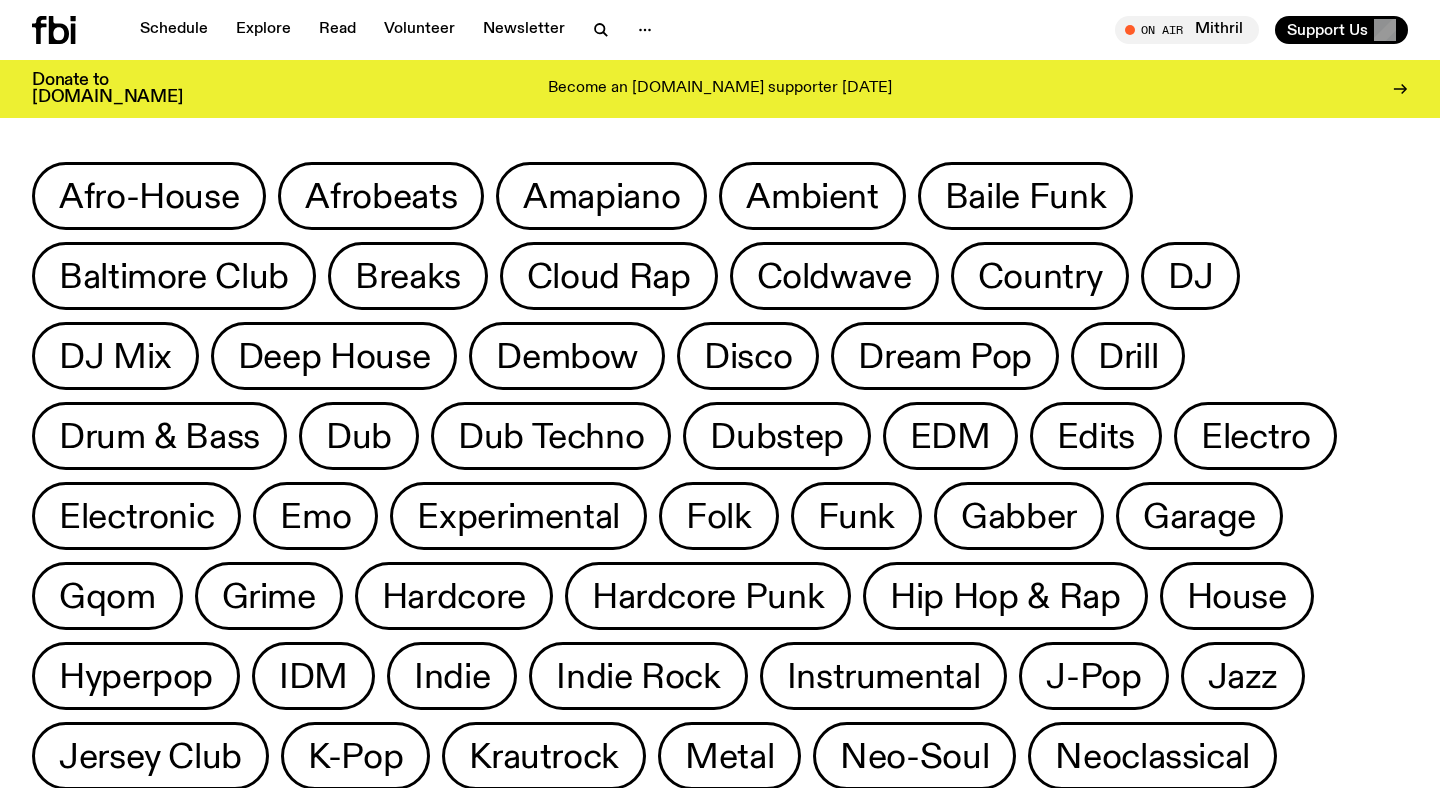 scroll, scrollTop: 0, scrollLeft: 0, axis: both 